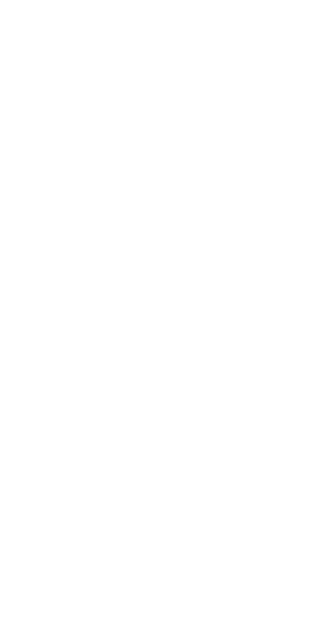 scroll, scrollTop: 0, scrollLeft: 0, axis: both 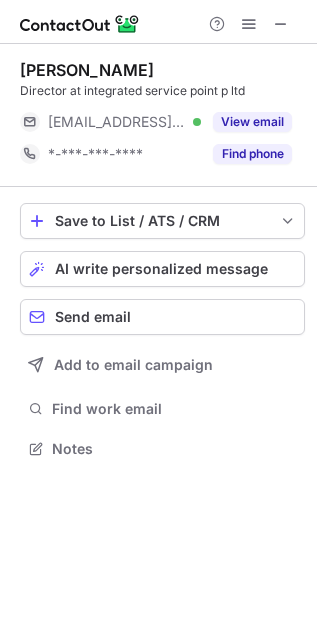 click on "ramnath apparao Director at integrated service point p ltd ***@isplgroup.com Verified View email *-***-***-**** Find phone" at bounding box center [162, 115] 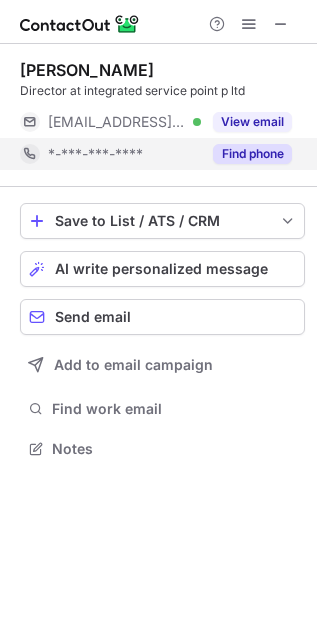 click on "Find phone" at bounding box center (252, 154) 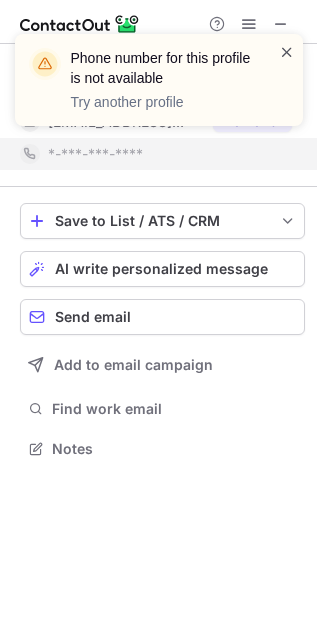 click at bounding box center [287, 52] 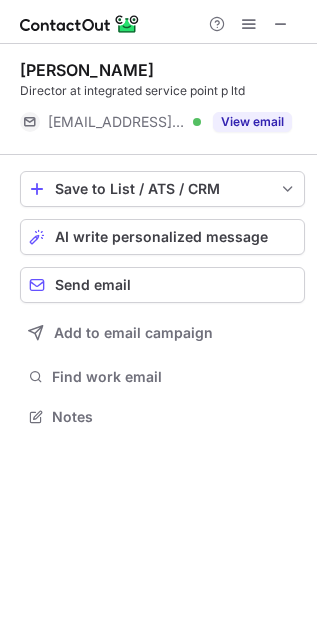 scroll, scrollTop: 402, scrollLeft: 317, axis: both 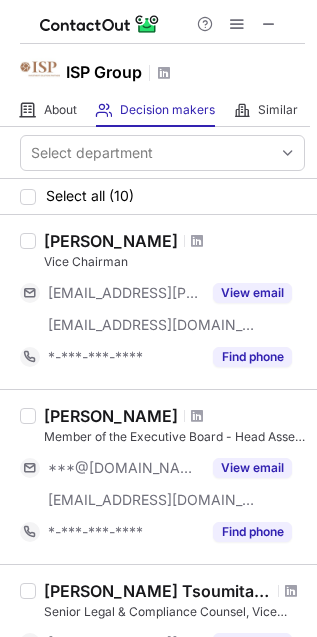 click on "ISP Group" at bounding box center [158, 69] 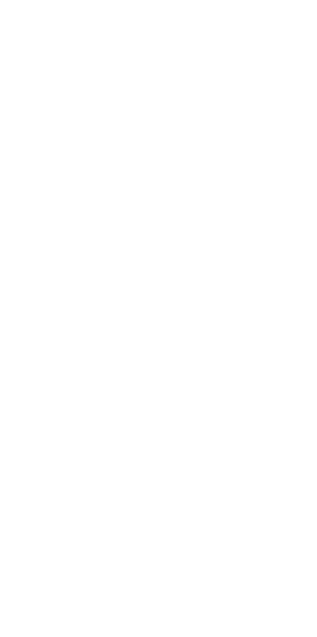 scroll, scrollTop: 0, scrollLeft: 0, axis: both 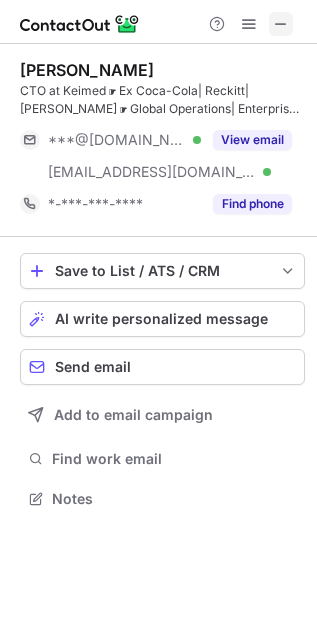 click at bounding box center [281, 24] 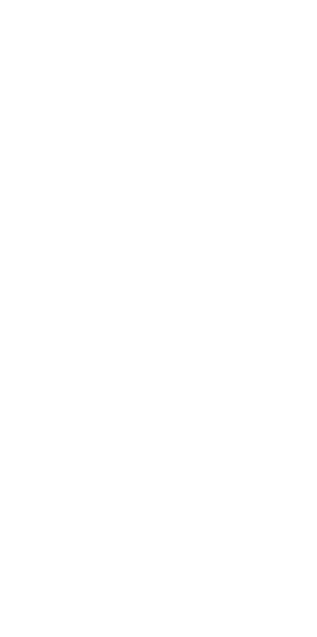 scroll, scrollTop: 0, scrollLeft: 0, axis: both 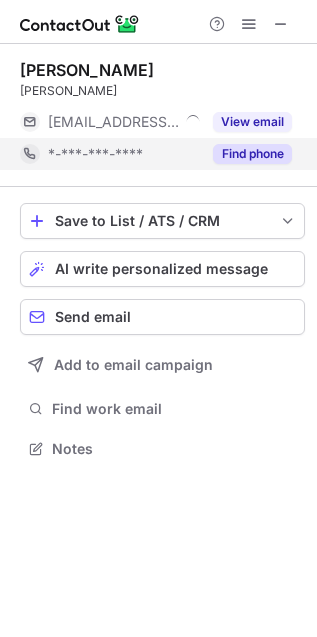 click on "Find phone" at bounding box center [252, 154] 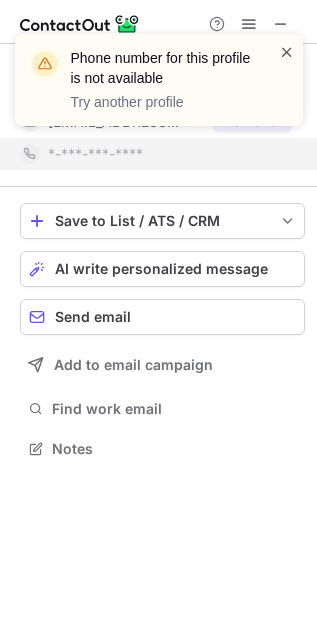 click at bounding box center [287, 52] 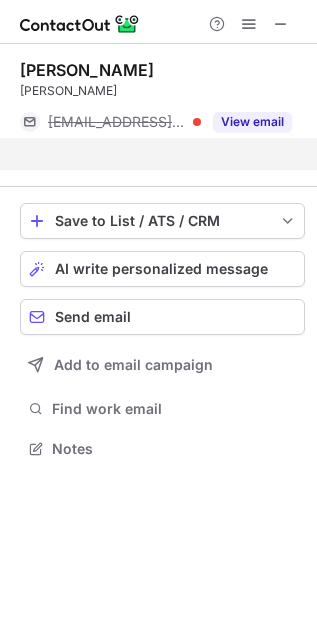 scroll, scrollTop: 402, scrollLeft: 317, axis: both 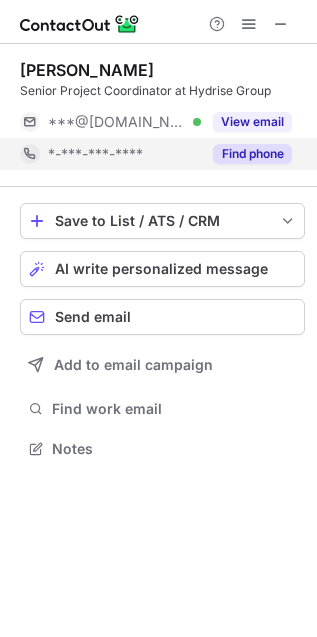click on "Find phone" at bounding box center (252, 154) 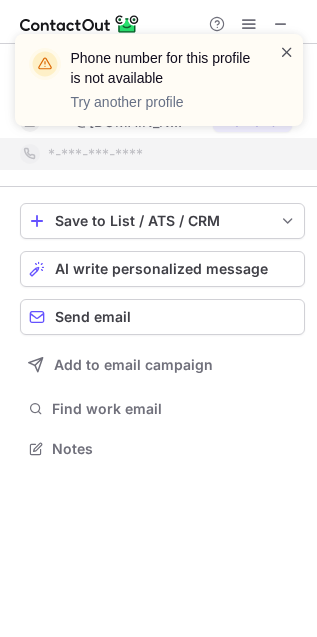 click at bounding box center [287, 52] 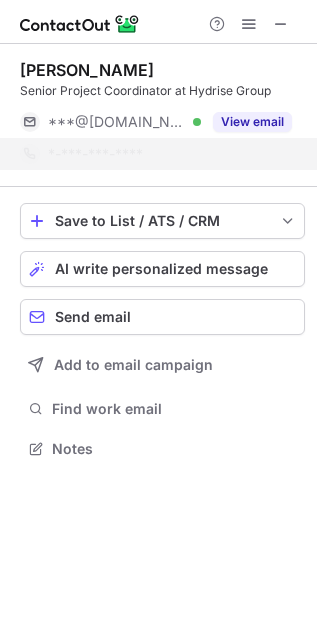 click on "Phone number for this profile is not available Try another profile" at bounding box center (159, 88) 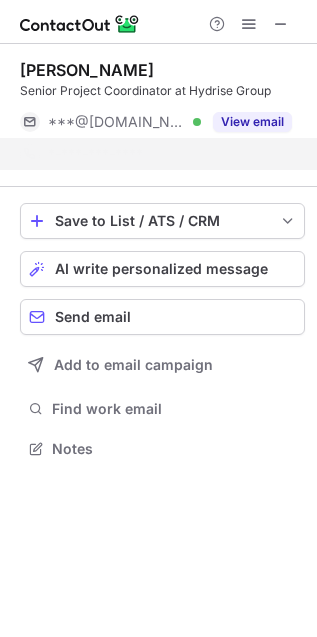 click on "Phone number for this profile is not available Try another profile" at bounding box center [159, 34] 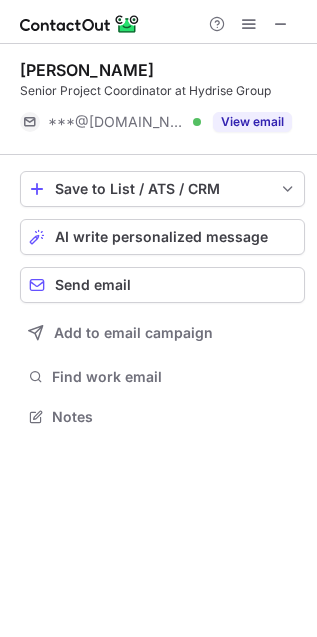 scroll, scrollTop: 402, scrollLeft: 317, axis: both 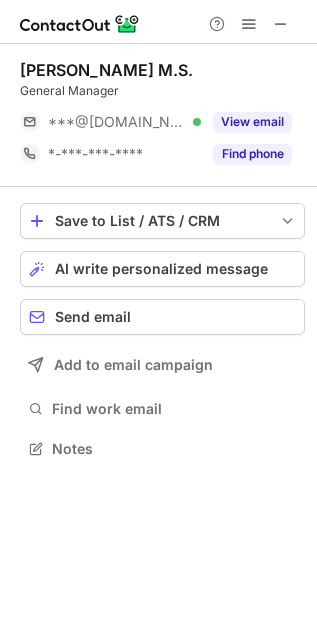 click at bounding box center (281, 24) 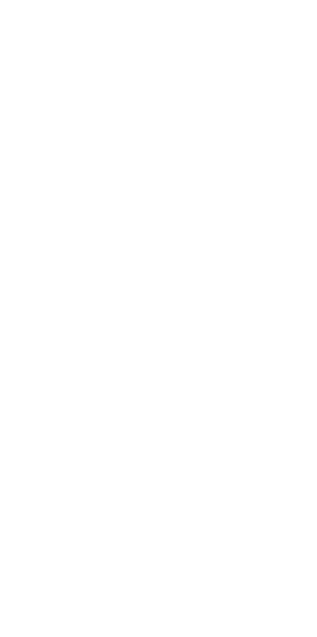 scroll, scrollTop: 0, scrollLeft: 0, axis: both 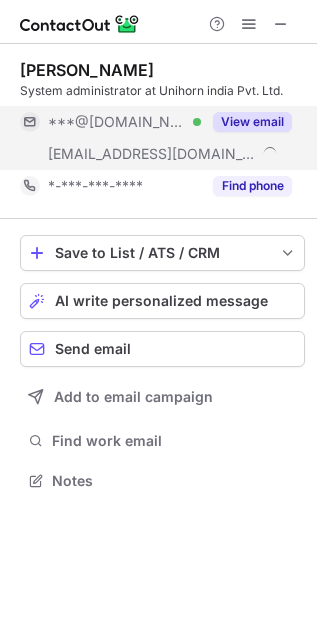 click on "View email" at bounding box center (252, 122) 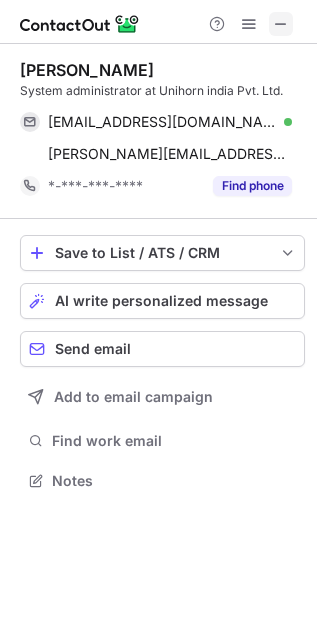 click at bounding box center (281, 24) 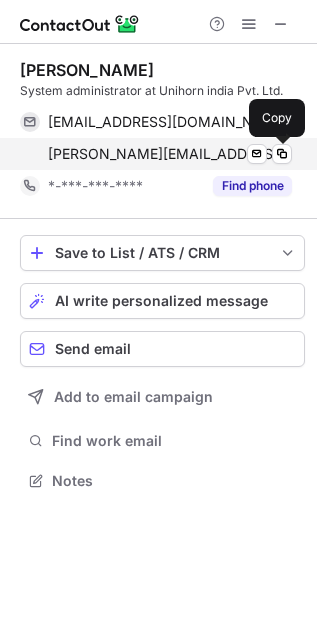 drag, startPoint x: 285, startPoint y: 151, endPoint x: 296, endPoint y: 150, distance: 11.045361 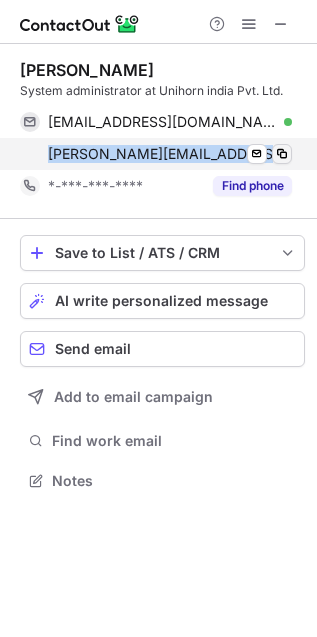 click on "hardeep@unihornindia.com Send email Copied!" at bounding box center (156, 154) 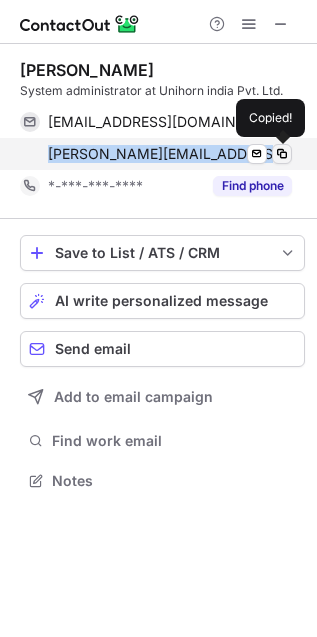 click at bounding box center [282, 154] 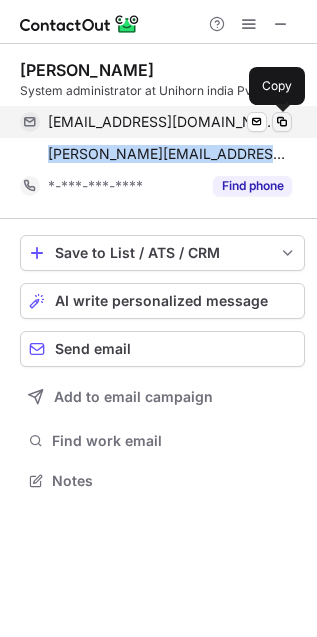 click at bounding box center [282, 122] 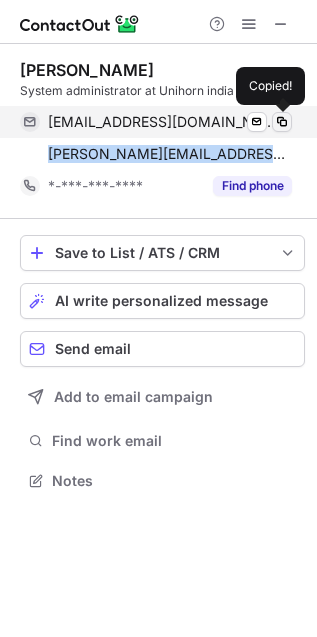 click at bounding box center [282, 122] 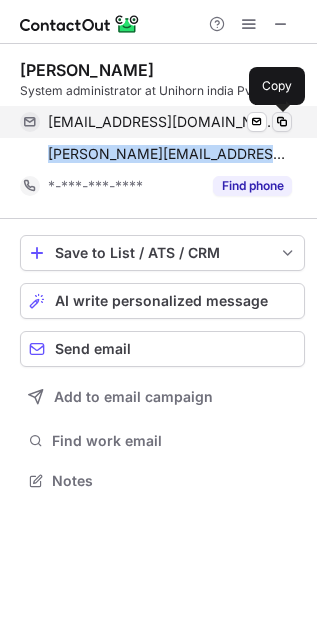 click at bounding box center (282, 122) 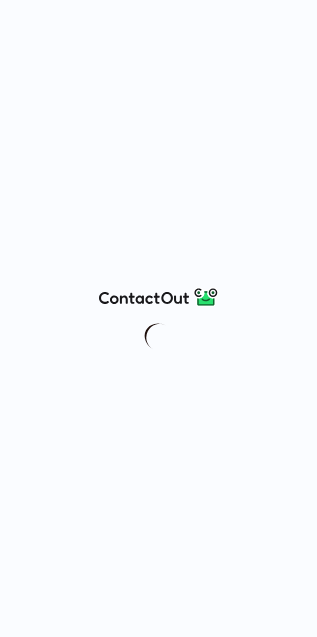 scroll, scrollTop: 0, scrollLeft: 0, axis: both 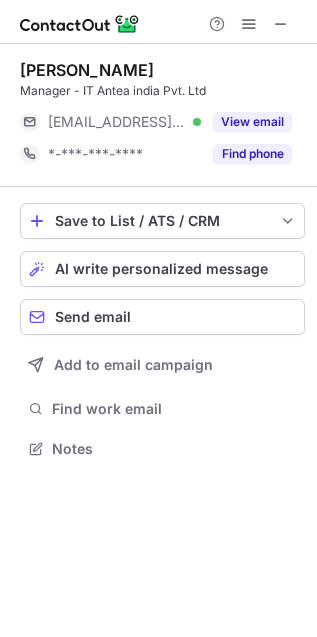 click on "View email" at bounding box center (252, 122) 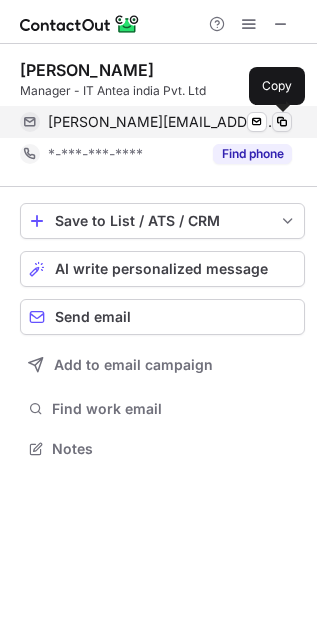 click at bounding box center [282, 122] 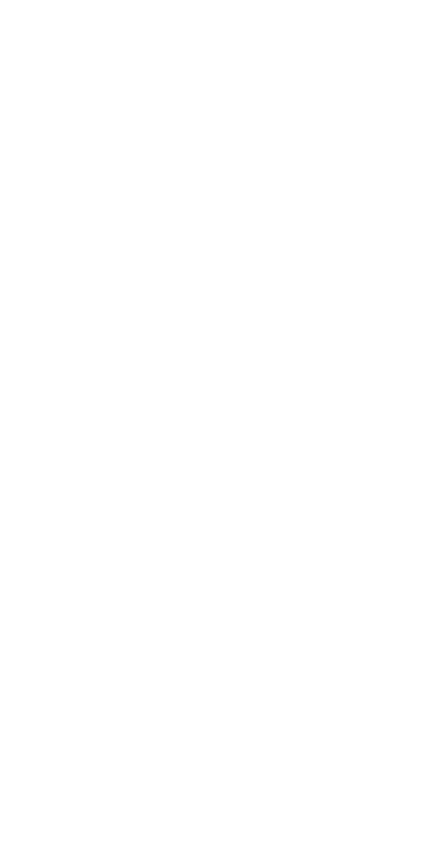 scroll, scrollTop: 0, scrollLeft: 0, axis: both 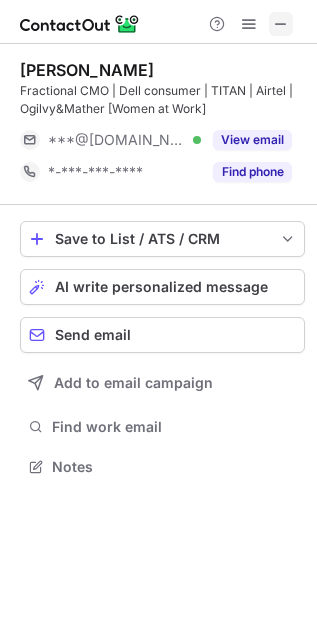 click at bounding box center [281, 24] 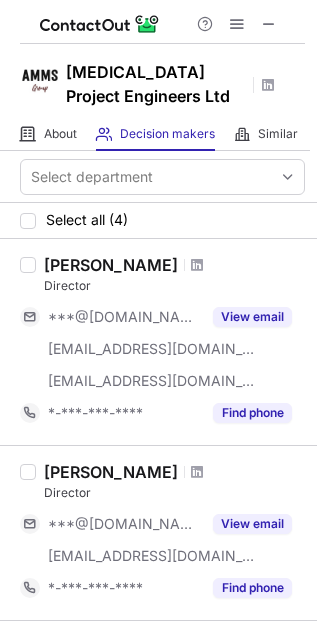 scroll, scrollTop: 0, scrollLeft: 0, axis: both 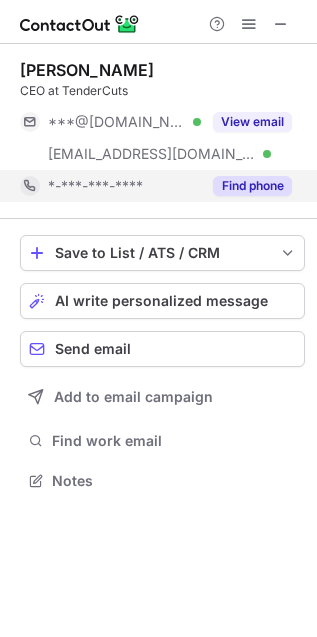 click on "Find phone" at bounding box center [252, 186] 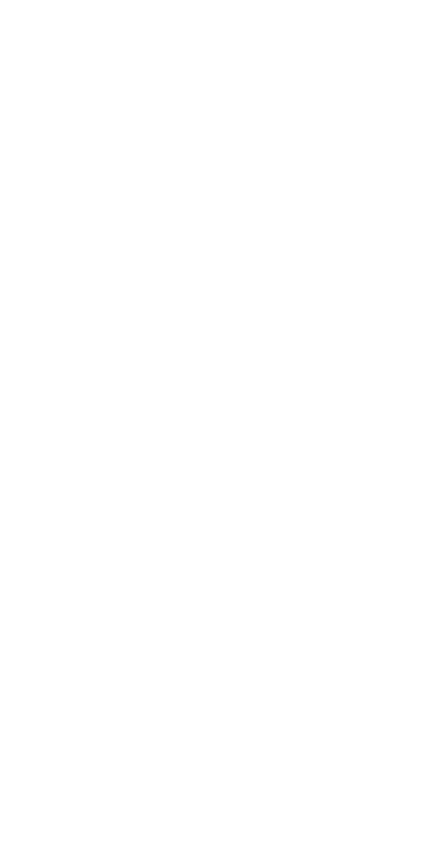 scroll, scrollTop: 0, scrollLeft: 0, axis: both 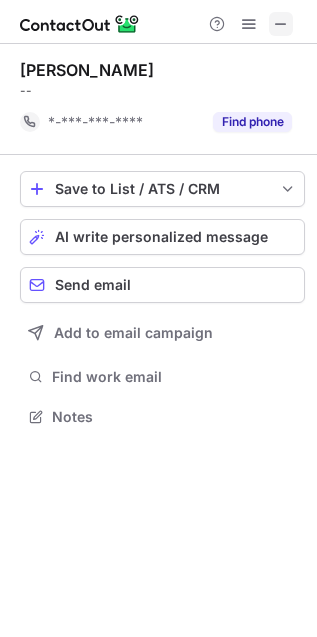 click at bounding box center (281, 24) 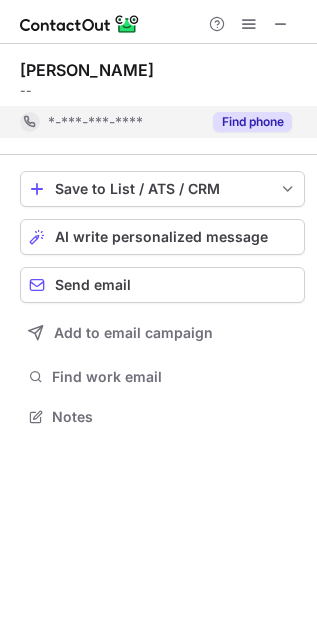 click on "Find phone" at bounding box center [246, 122] 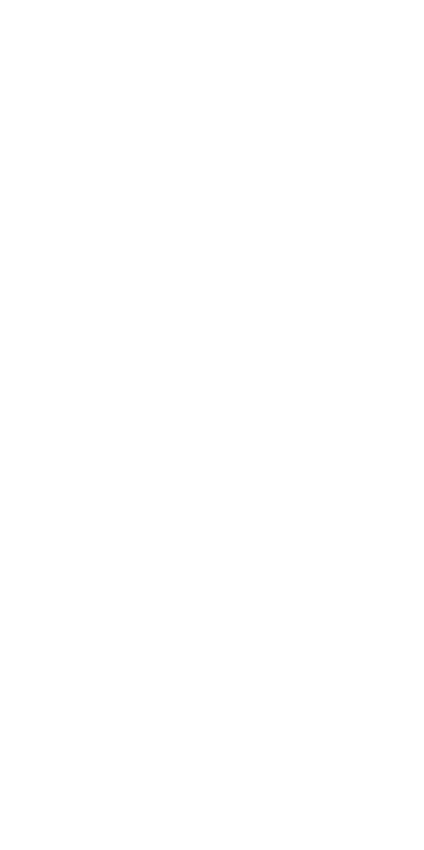 scroll, scrollTop: 0, scrollLeft: 0, axis: both 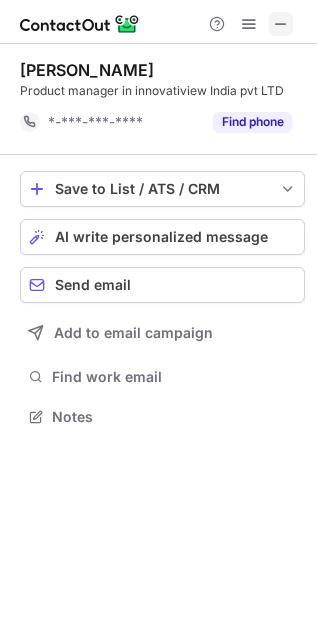 click at bounding box center (281, 24) 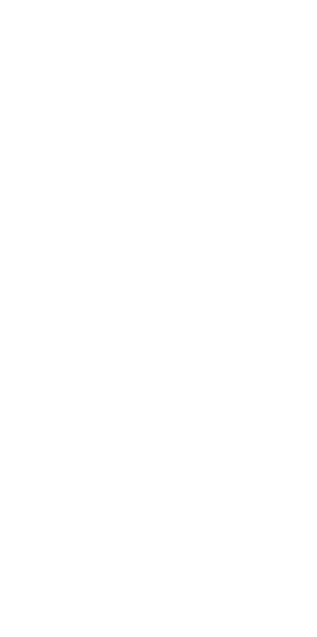 scroll, scrollTop: 0, scrollLeft: 0, axis: both 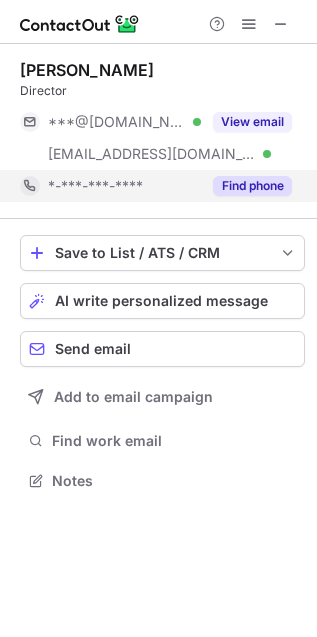 click on "Find phone" at bounding box center [252, 186] 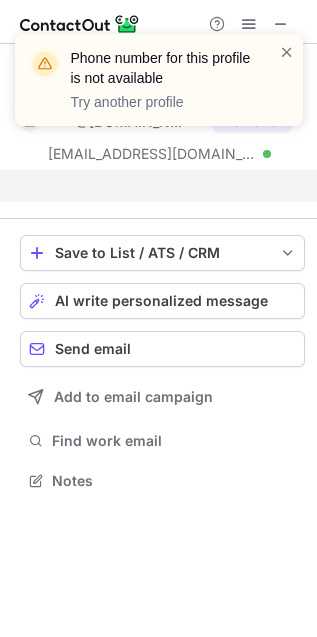 scroll, scrollTop: 434, scrollLeft: 317, axis: both 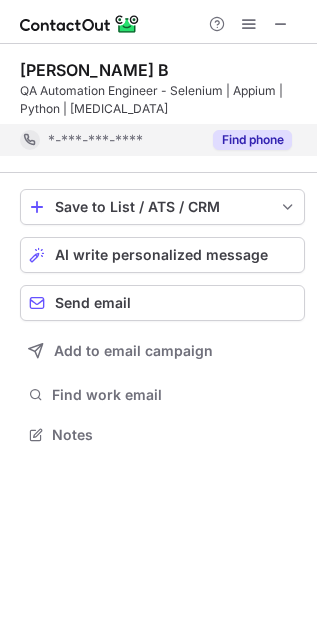 click on "Find phone" at bounding box center [252, 140] 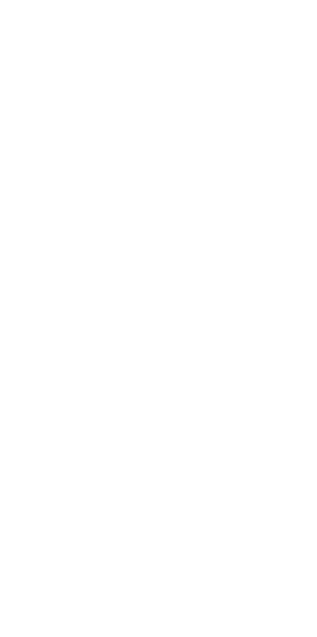 scroll, scrollTop: 0, scrollLeft: 0, axis: both 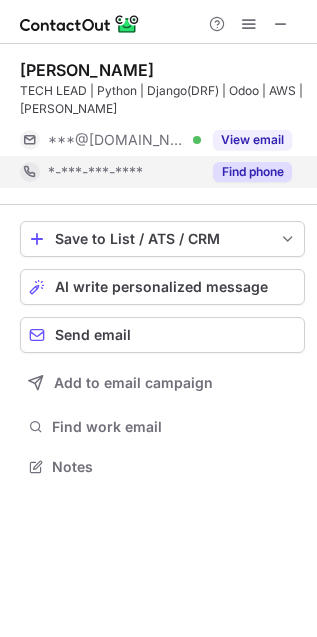 click on "Find phone" at bounding box center [252, 172] 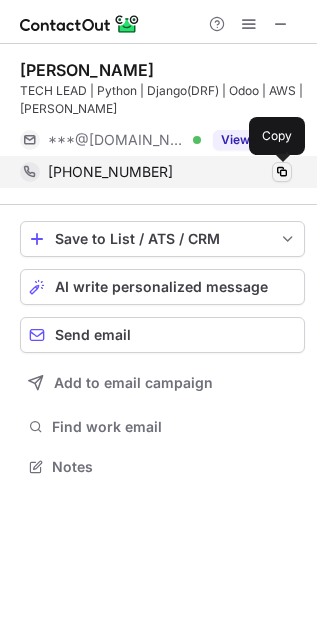 click at bounding box center [282, 172] 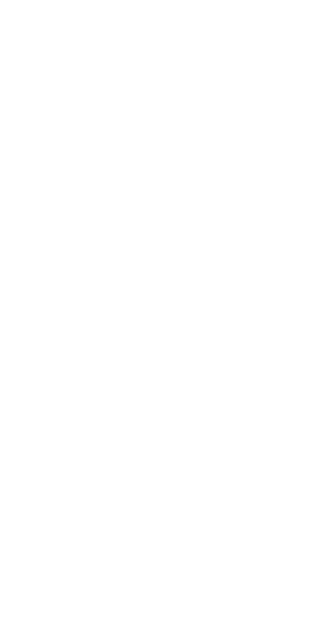 scroll, scrollTop: 0, scrollLeft: 0, axis: both 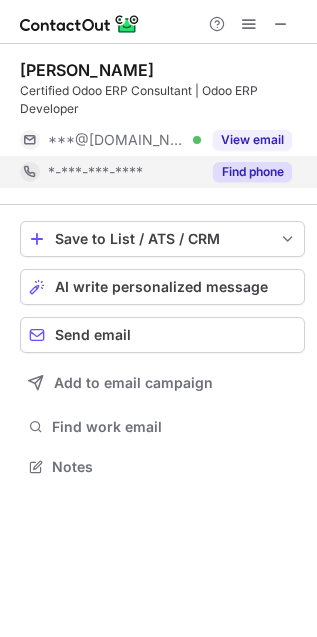 click on "Find phone" at bounding box center (252, 172) 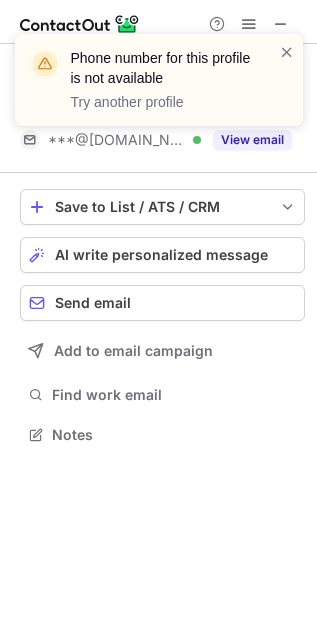 scroll, scrollTop: 421, scrollLeft: 317, axis: both 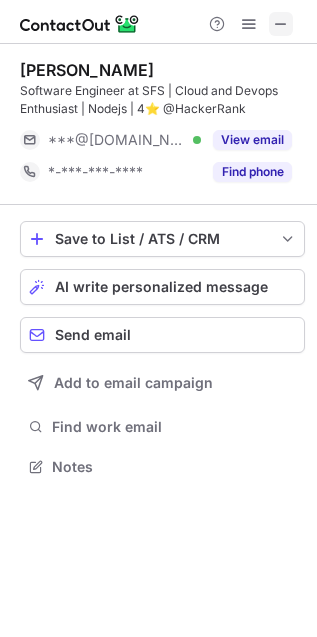 click at bounding box center (281, 24) 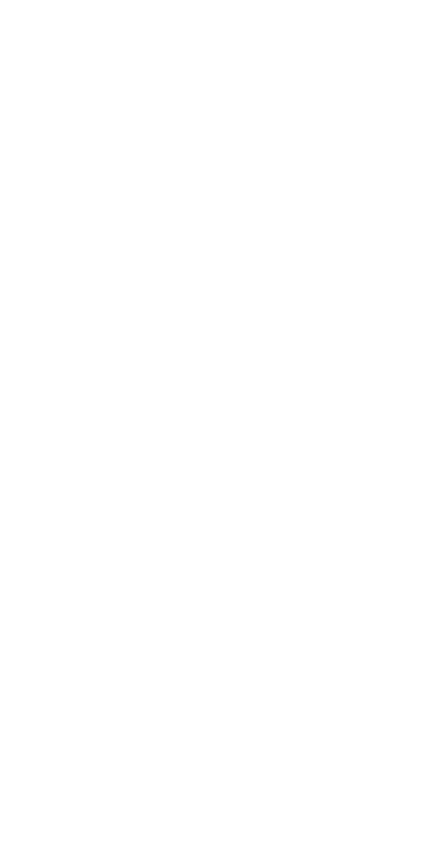 scroll, scrollTop: 0, scrollLeft: 0, axis: both 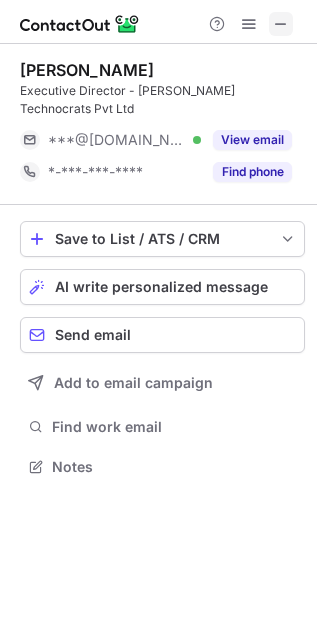 click at bounding box center (281, 24) 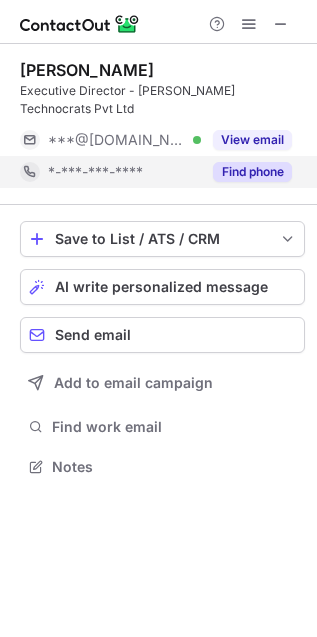 click on "Find phone" at bounding box center [252, 172] 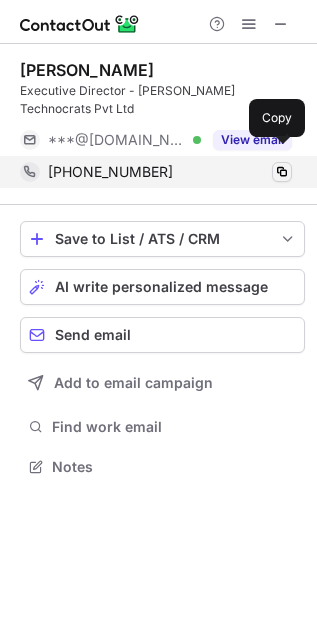 click at bounding box center [282, 172] 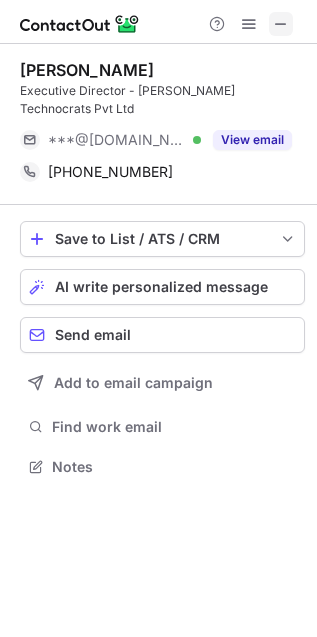 click at bounding box center (281, 24) 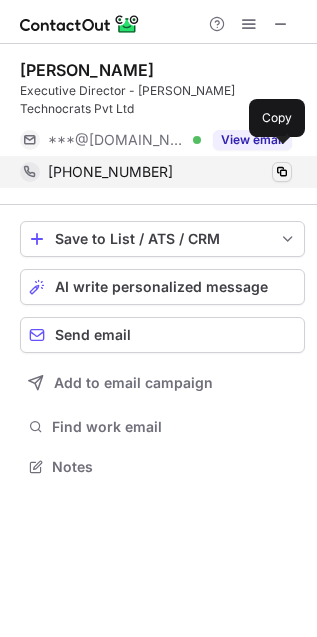 click at bounding box center [282, 172] 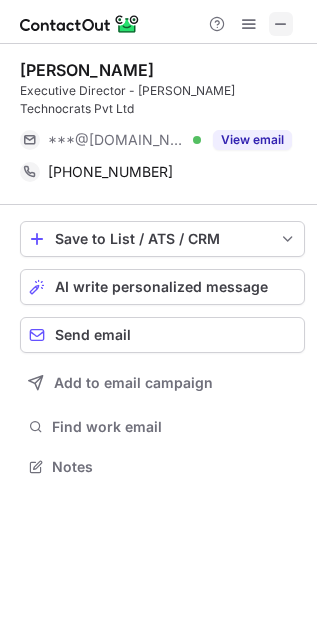 click at bounding box center (281, 24) 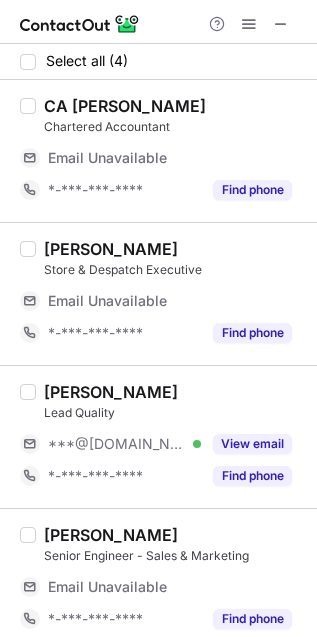 scroll, scrollTop: 0, scrollLeft: 0, axis: both 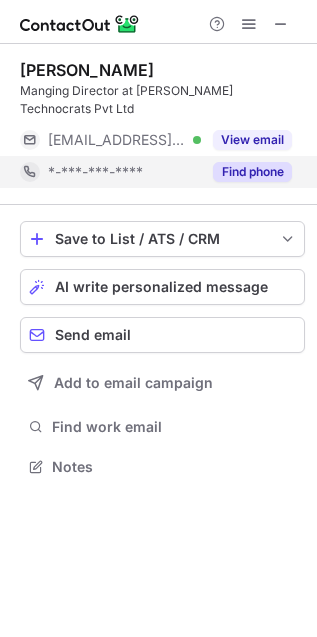 click on "Find phone" at bounding box center [252, 172] 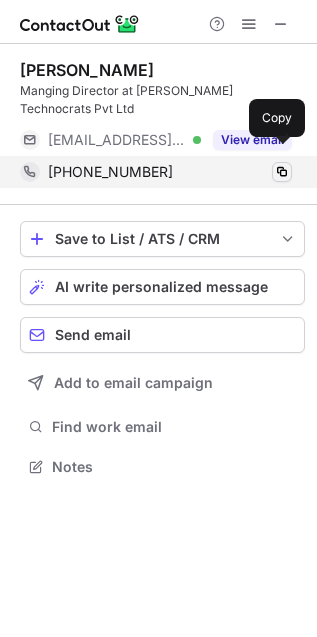 click at bounding box center [282, 172] 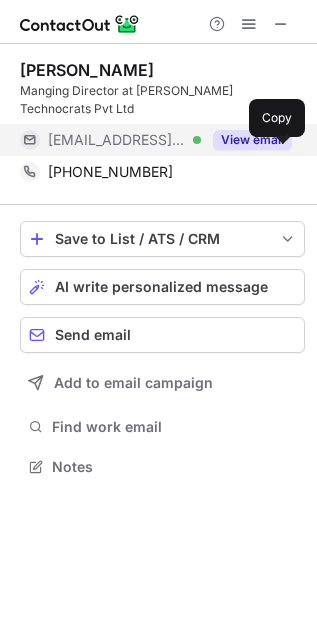 click on "View email" at bounding box center (252, 140) 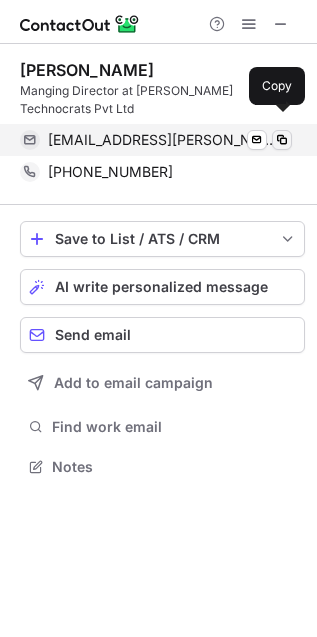 click at bounding box center (282, 140) 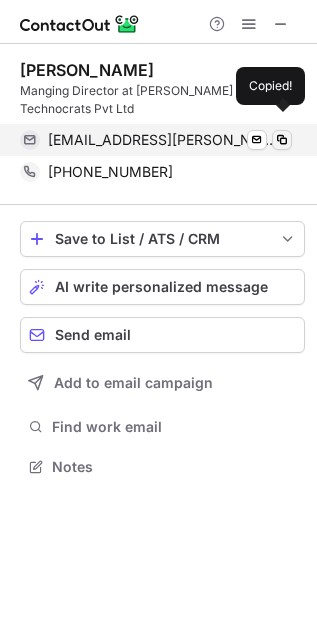 click at bounding box center (282, 140) 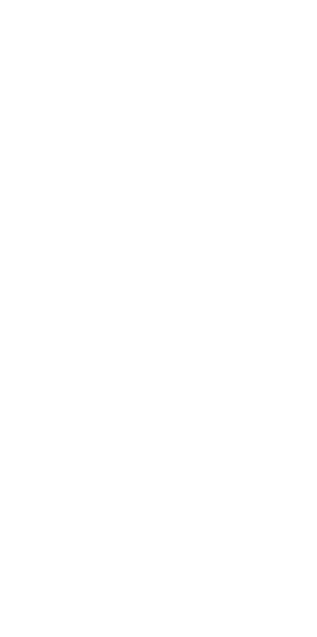 scroll, scrollTop: 0, scrollLeft: 0, axis: both 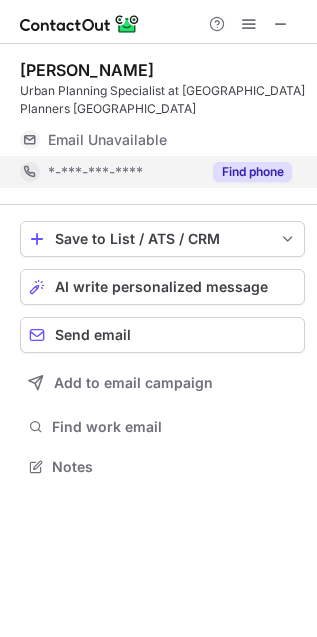 click on "Find phone" at bounding box center (246, 172) 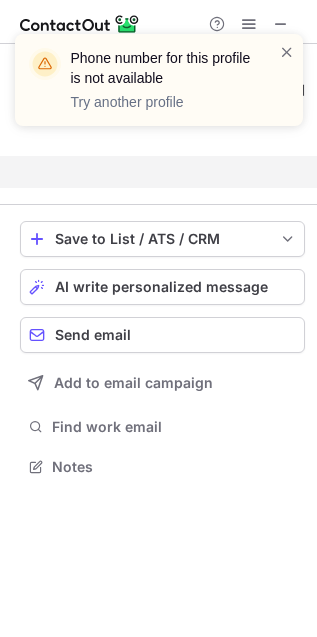 scroll, scrollTop: 421, scrollLeft: 317, axis: both 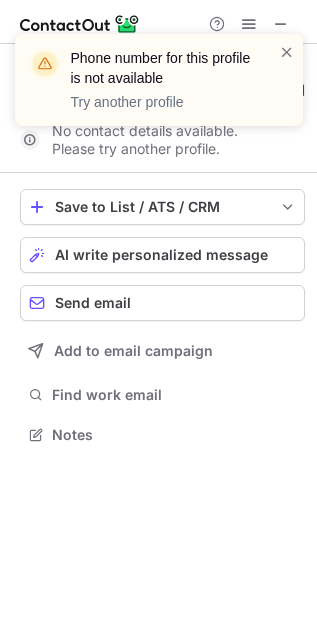 click on "Phone number for this profile is not available Try another profile" at bounding box center (159, 88) 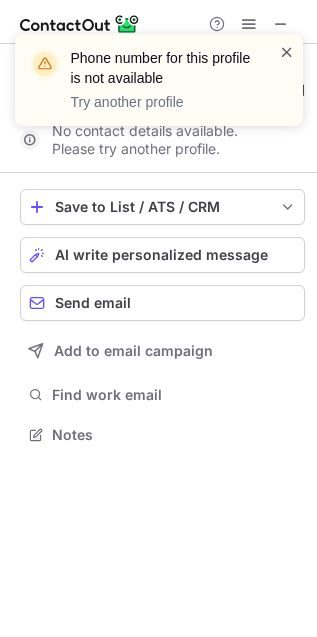 click at bounding box center (287, 52) 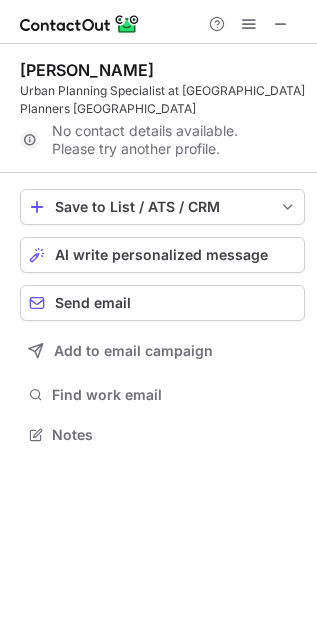 click on "Phone number for this profile is not available Try another profile" at bounding box center (159, 88) 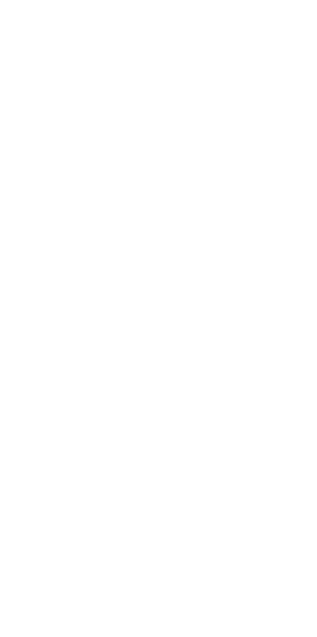 scroll, scrollTop: 0, scrollLeft: 0, axis: both 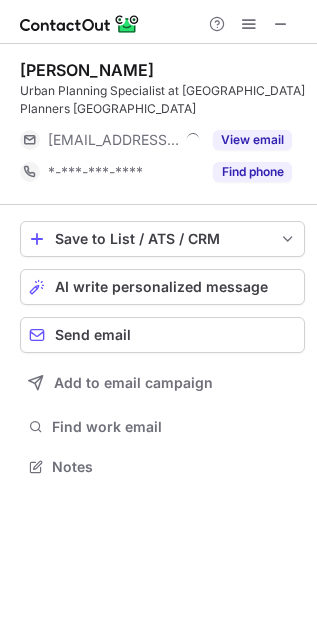 click on "Find phone" at bounding box center (252, 172) 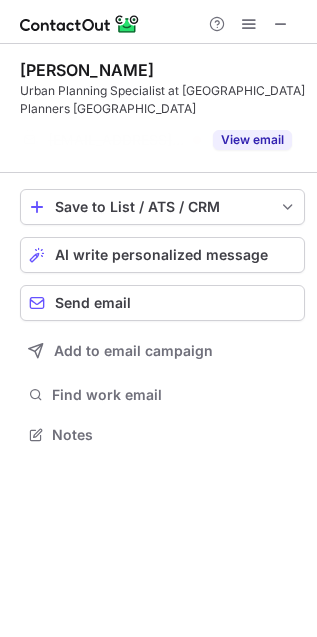 scroll, scrollTop: 389, scrollLeft: 317, axis: both 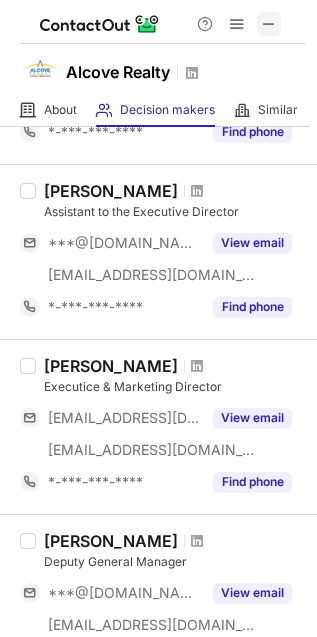 click at bounding box center (269, 24) 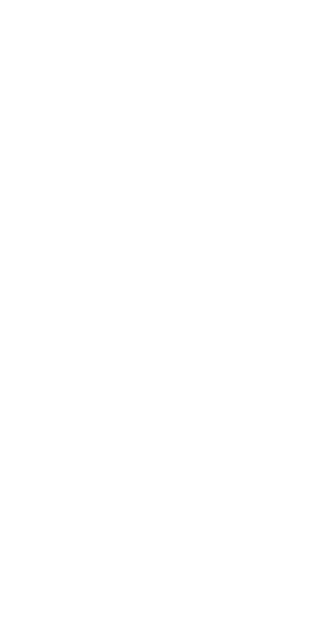scroll, scrollTop: 0, scrollLeft: 0, axis: both 